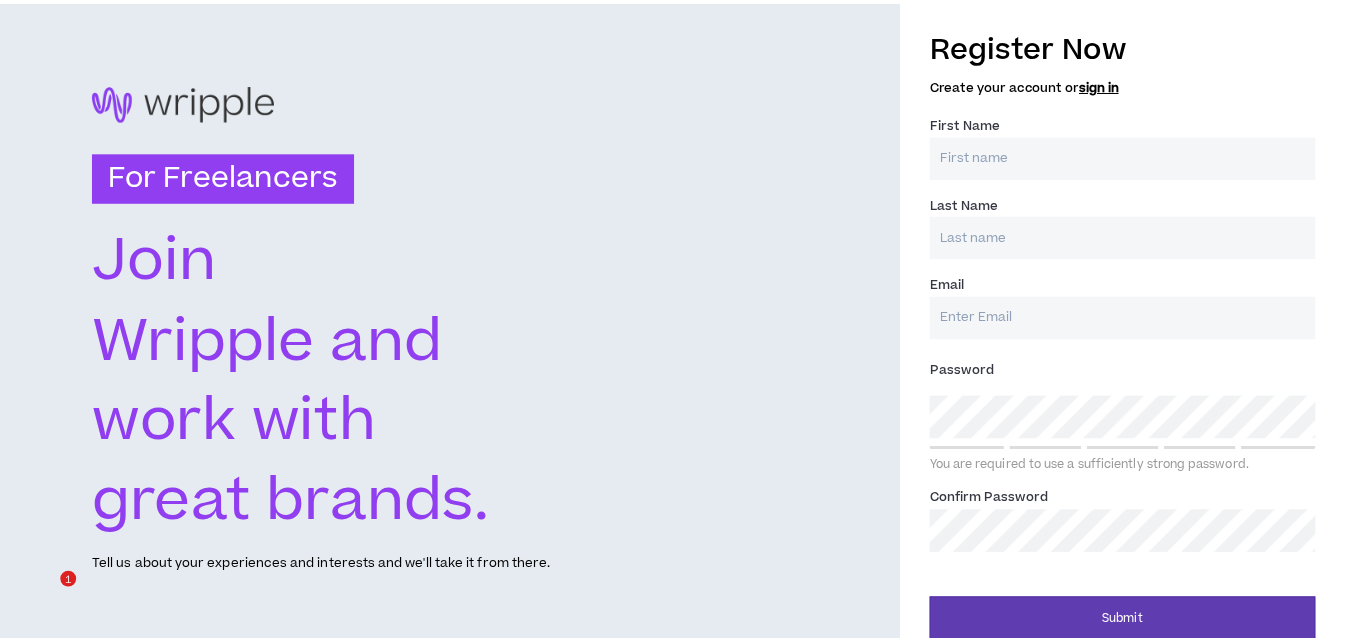 scroll, scrollTop: 0, scrollLeft: 0, axis: both 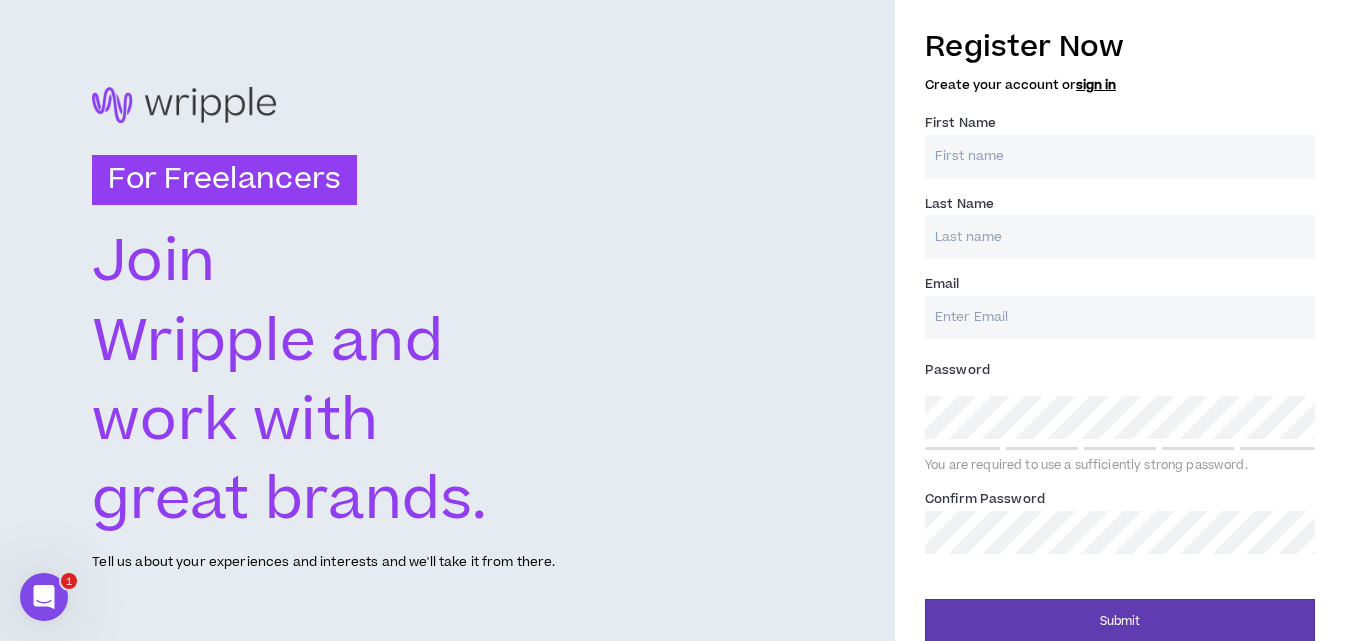 click on "For Freelancers" at bounding box center (224, 180) 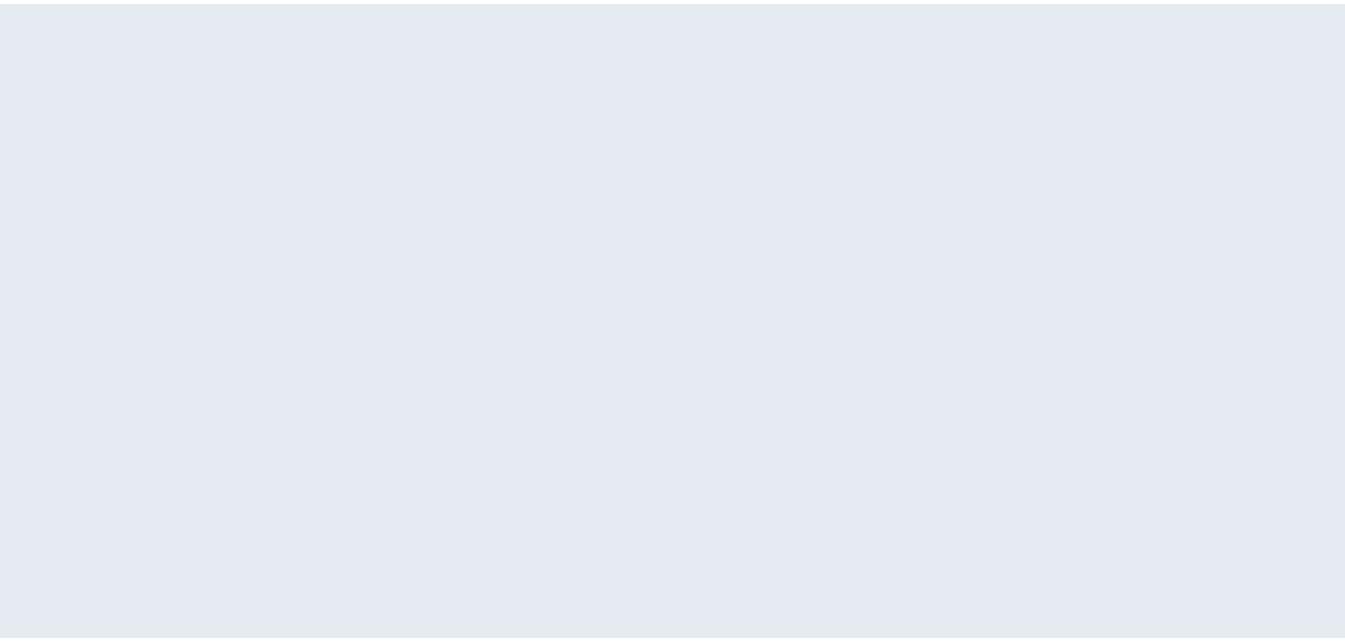 scroll, scrollTop: 0, scrollLeft: 0, axis: both 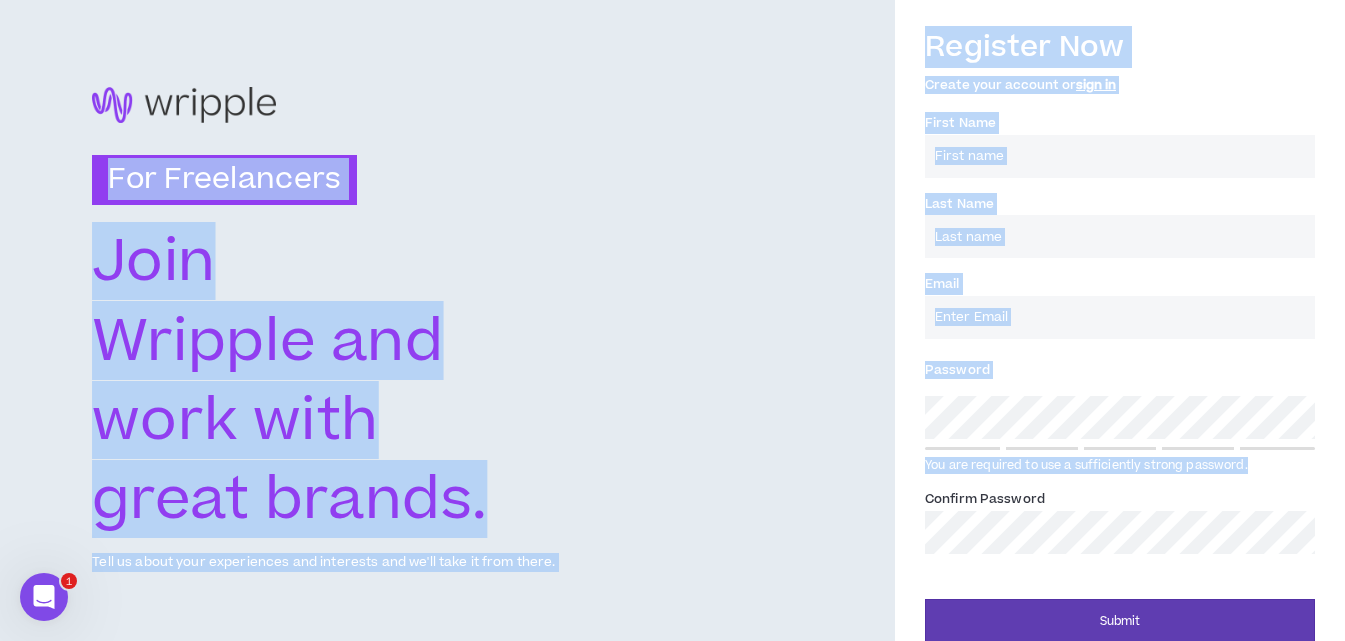 click on "For Freelancers Join Wripple and work with great brands. Tell us about your experiences and interests and we'll take it from there. Register Now Create your account or  sign in First Name  * Last Name  * Email  * Password  * You are required to use a sufficiently strong password. Confirm Password  * Submit" at bounding box center (672, 330) 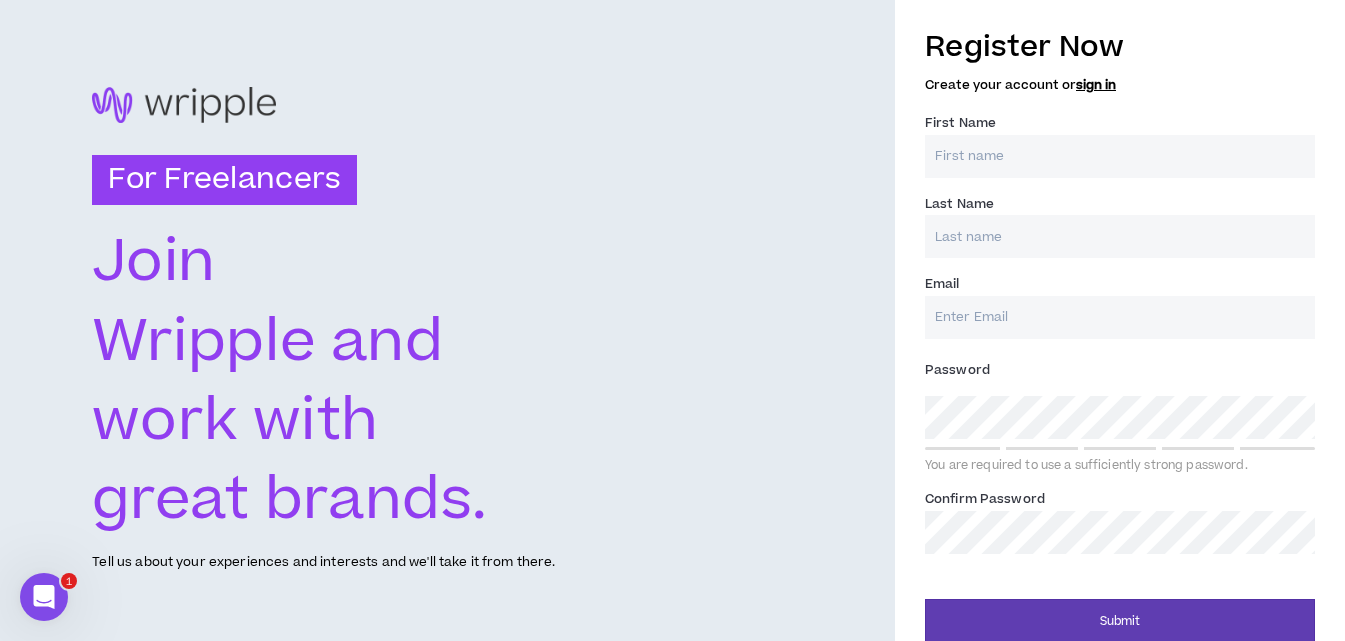 paste on "Saqib" 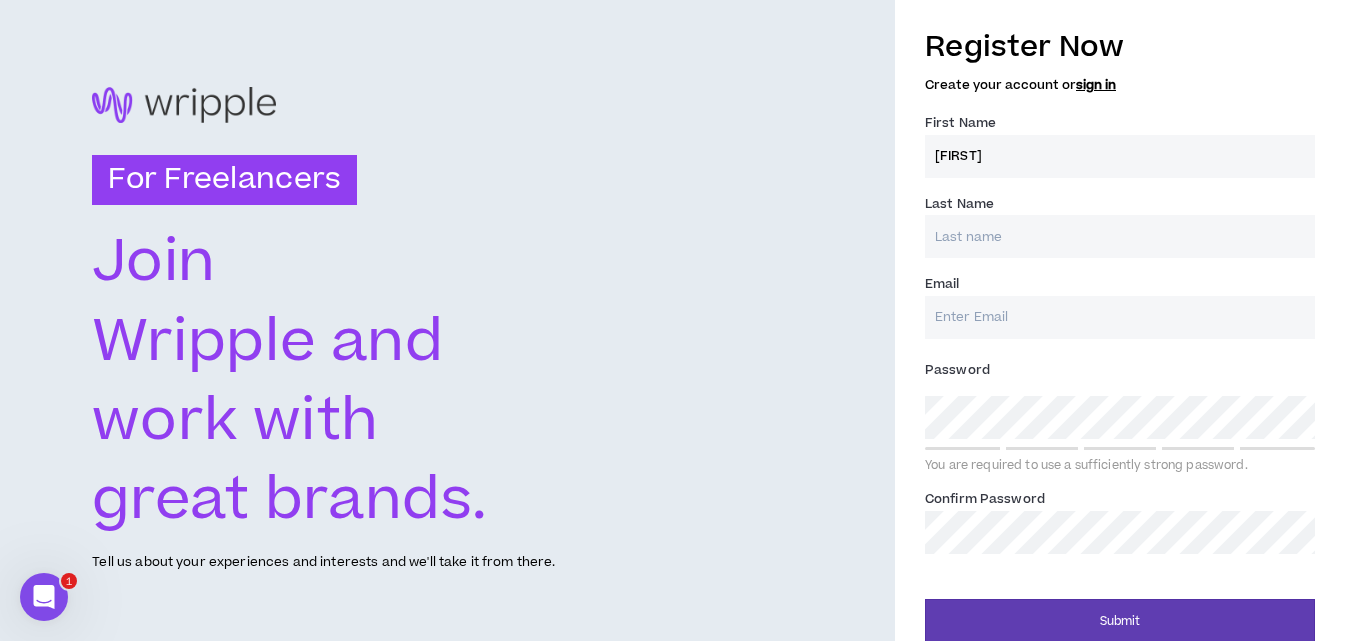 type on "Saqib" 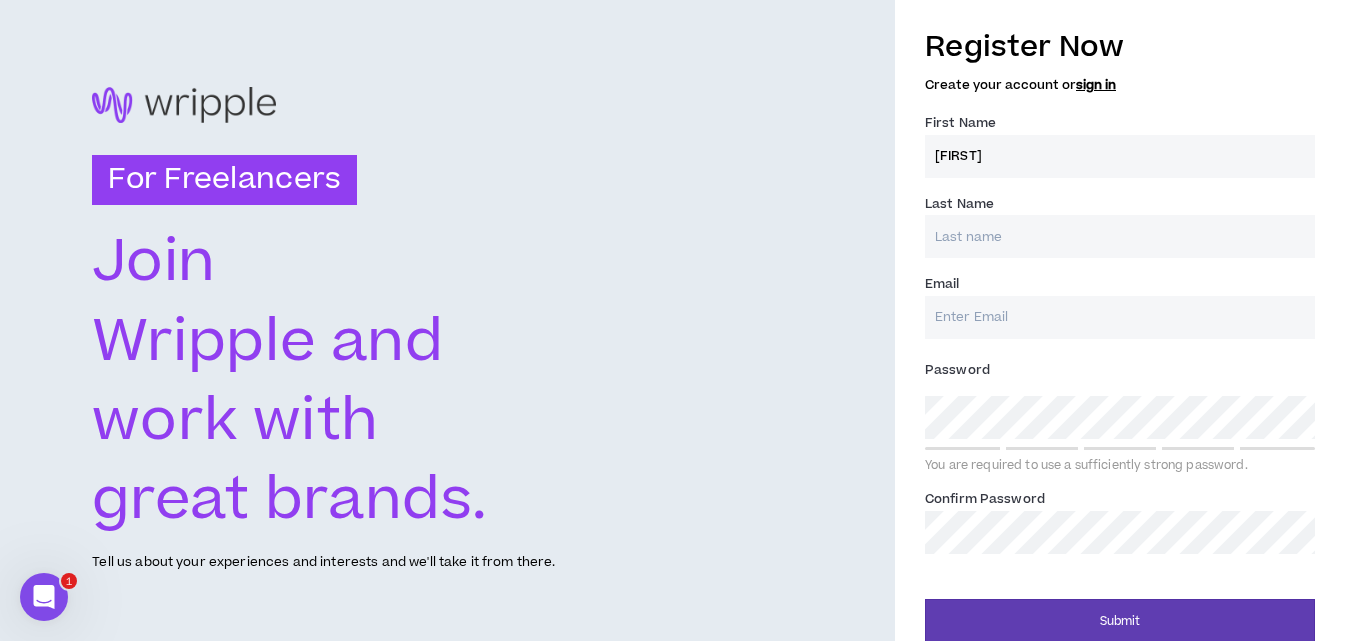 click on "Last Name  *" at bounding box center (1120, 236) 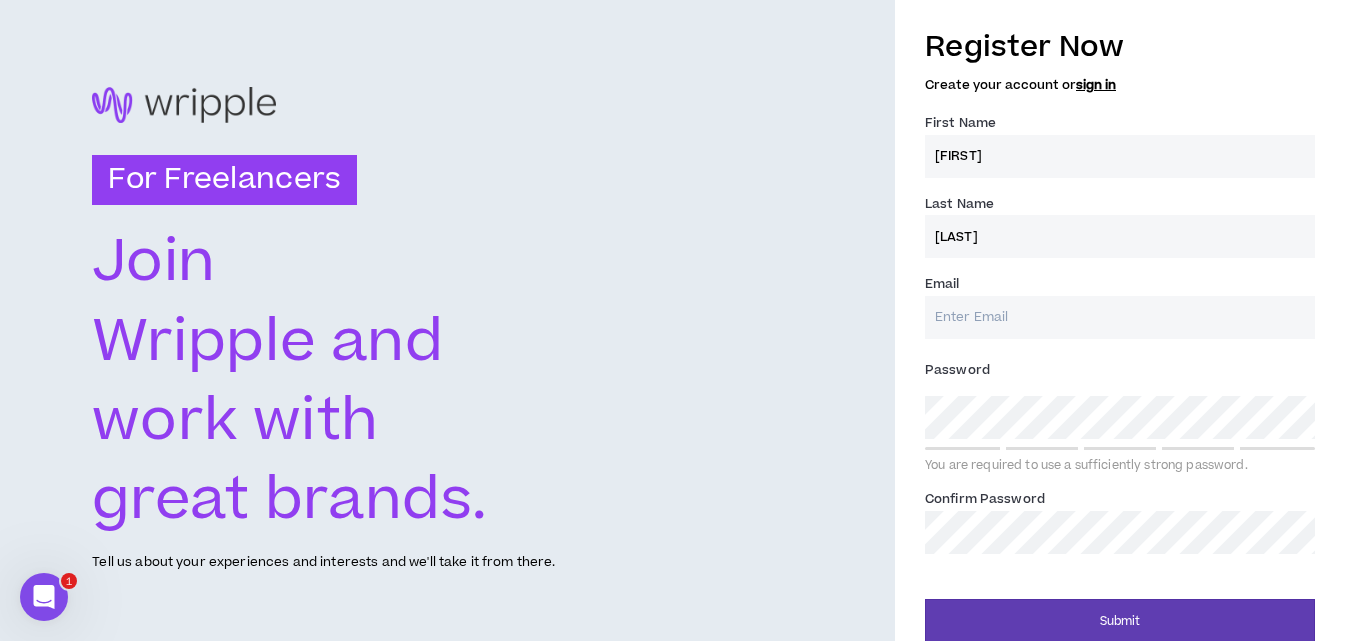 type on "Bin Javaid" 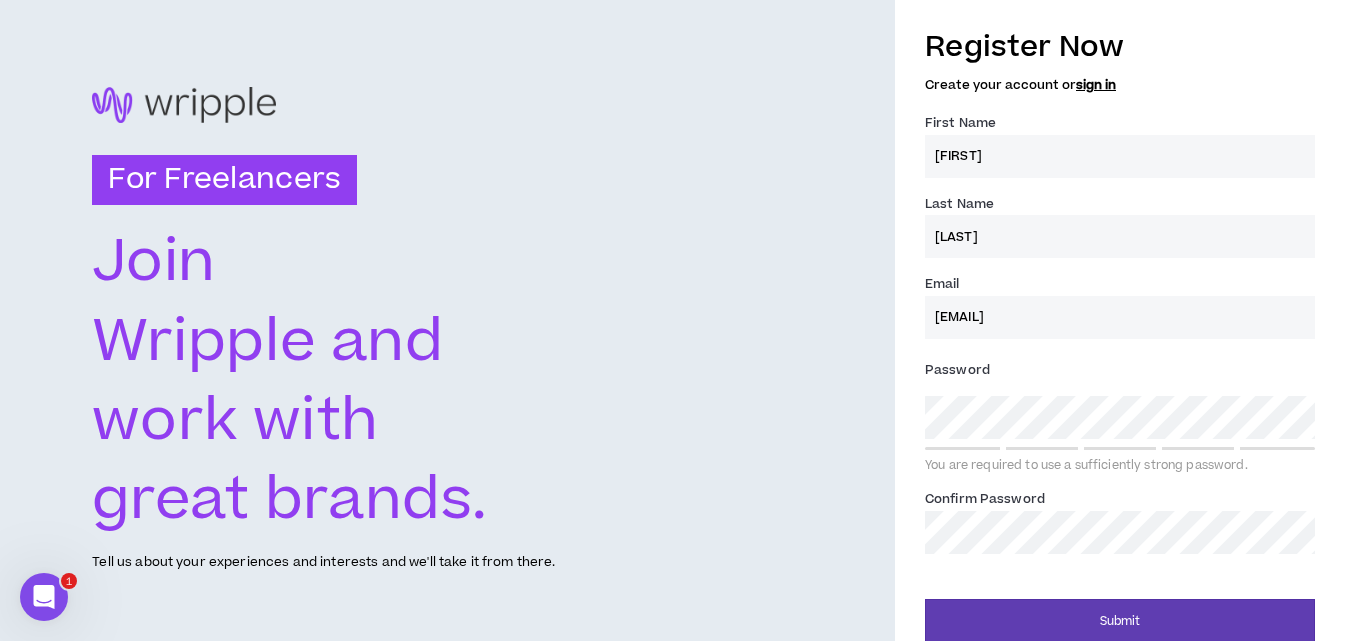 type on "artiqubesolutions@gmail.com" 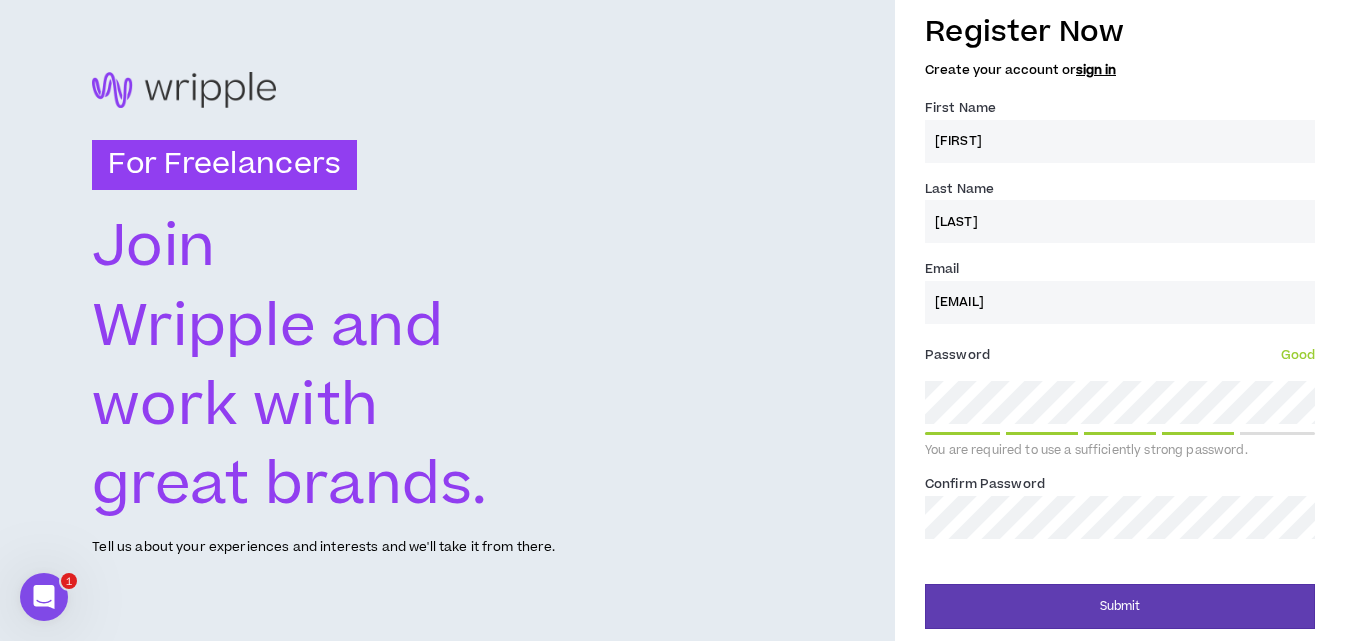 scroll, scrollTop: 19, scrollLeft: 0, axis: vertical 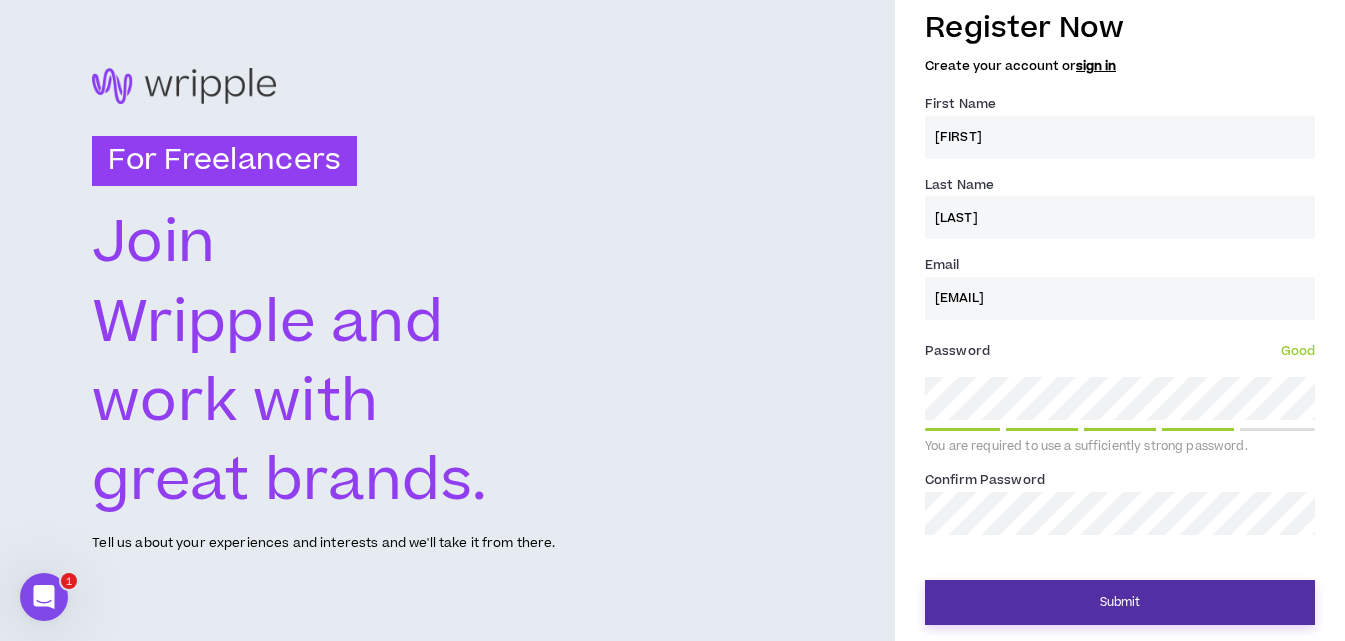 click on "Submit" at bounding box center [1120, 602] 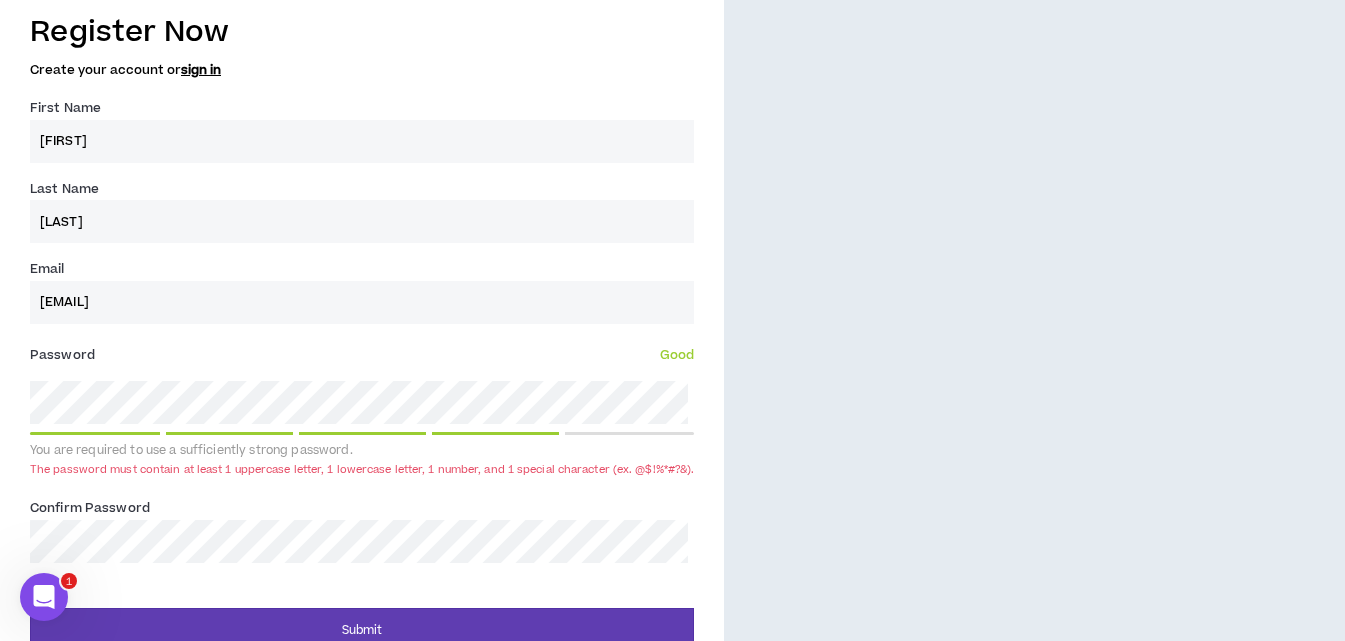 scroll, scrollTop: 716, scrollLeft: 0, axis: vertical 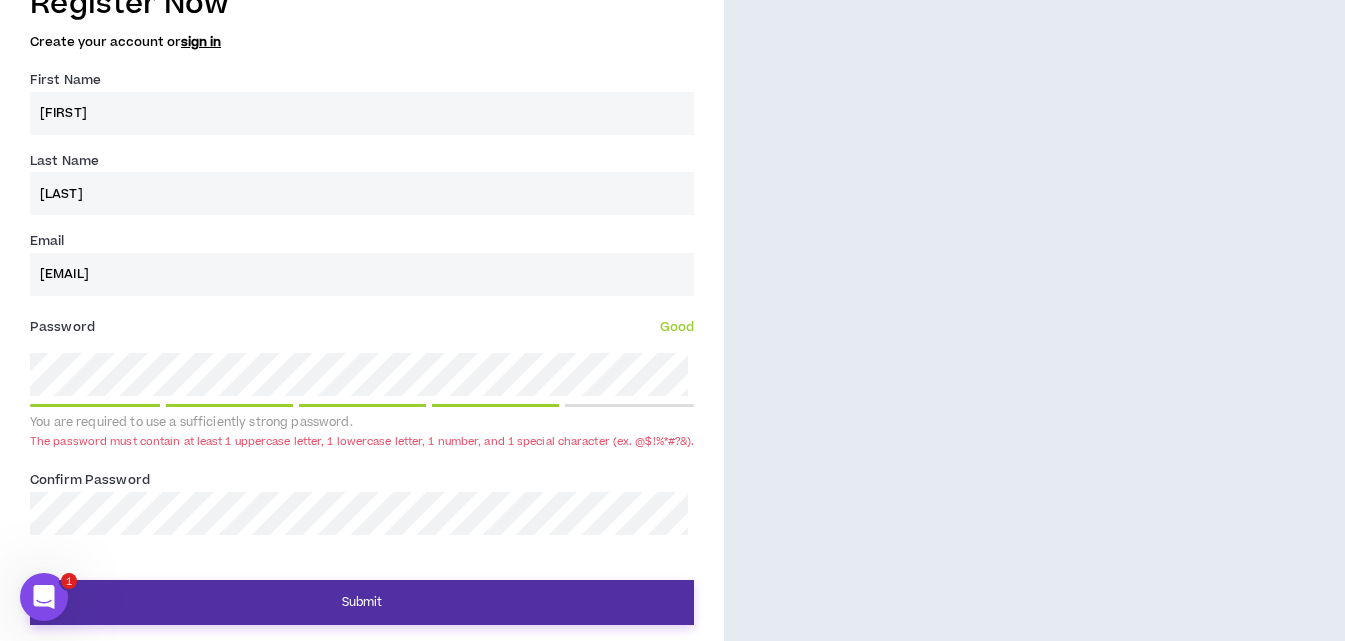 click on "Submit" at bounding box center (362, 602) 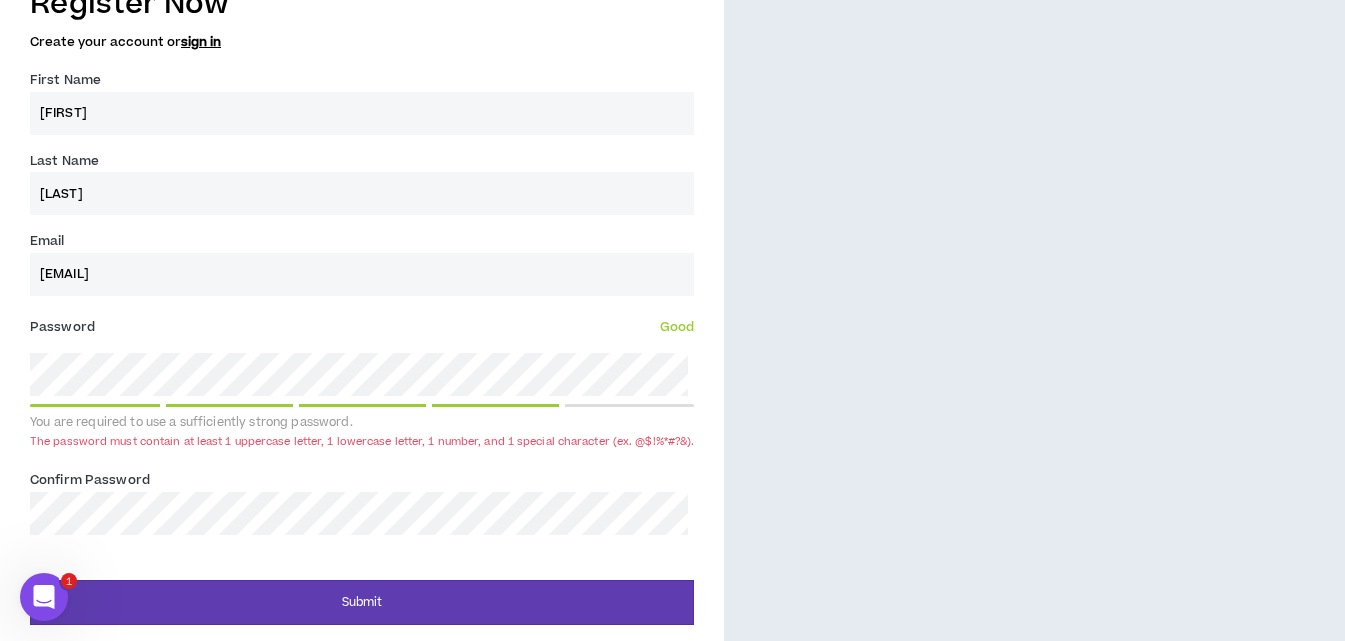 click on "Register Now Create your account or  sign in First Name  * Saqib Last Name  * Bin Javaid Email  * artiqubesolutions@gmail.com Password  * Good You are required to use a sufficiently strong password. The password must contain at least 1 uppercase letter, 1 lowercase letter, 1 number, and 1 special character (ex. @$!%*#?&). Confirm Password  * Submit" at bounding box center [362, 299] 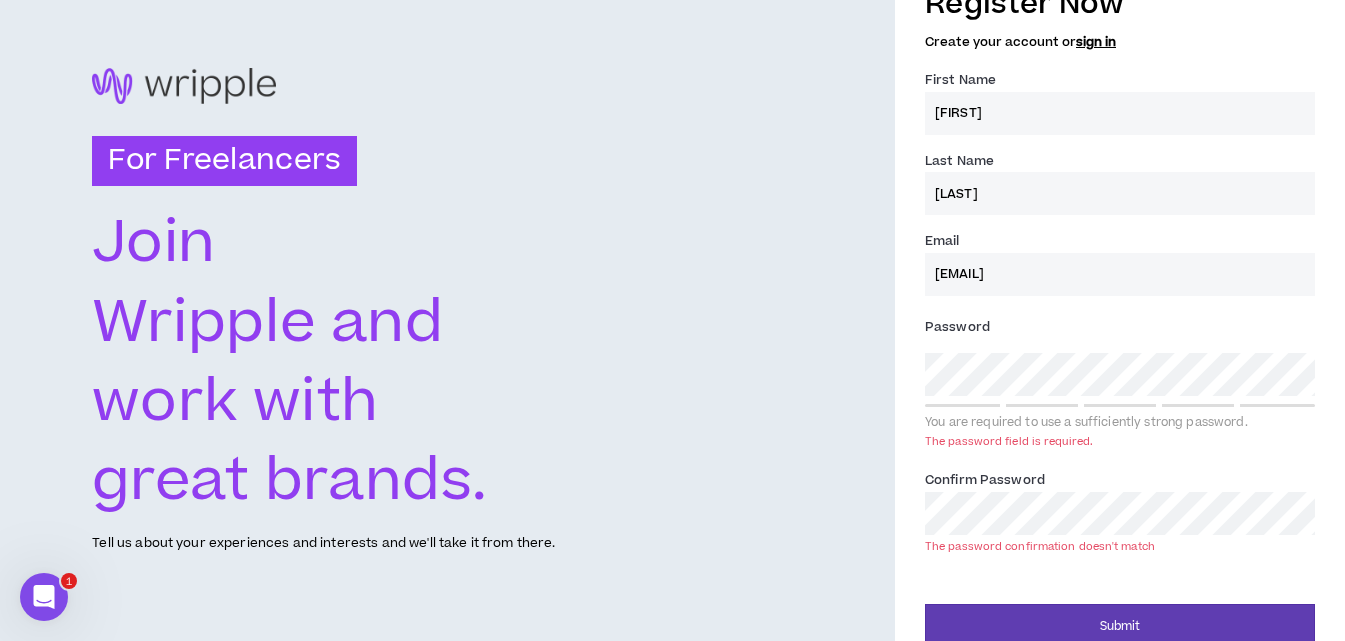 click on "For Freelancers Join Wripple and work with great brands. Tell us about your experiences and interests and we'll take it from there. Register Now Create your account or  sign in First Name  * Saqib Last Name  * Bin Javaid Email  * artiqubesolutions@gmail.com Password  * You are required to use a sufficiently strong password. The password field is required. Confirm Password  * The password confirmation doesn't match Submit" at bounding box center [672, 311] 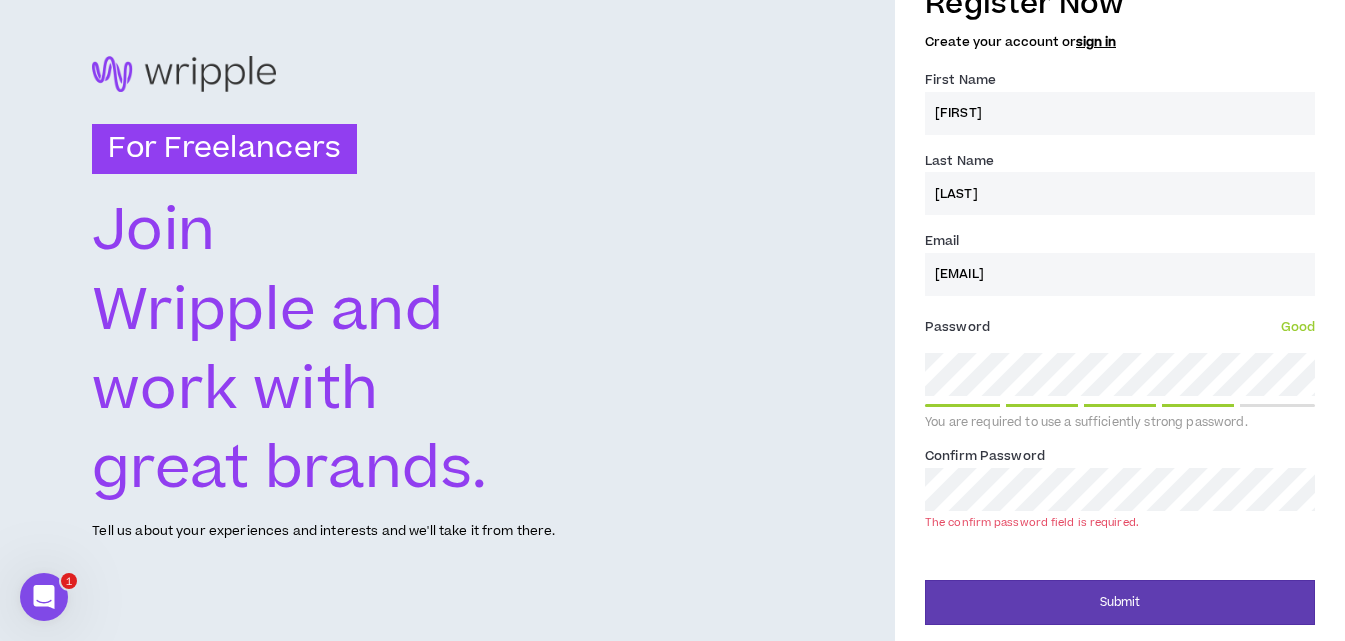 scroll, scrollTop: 31, scrollLeft: 0, axis: vertical 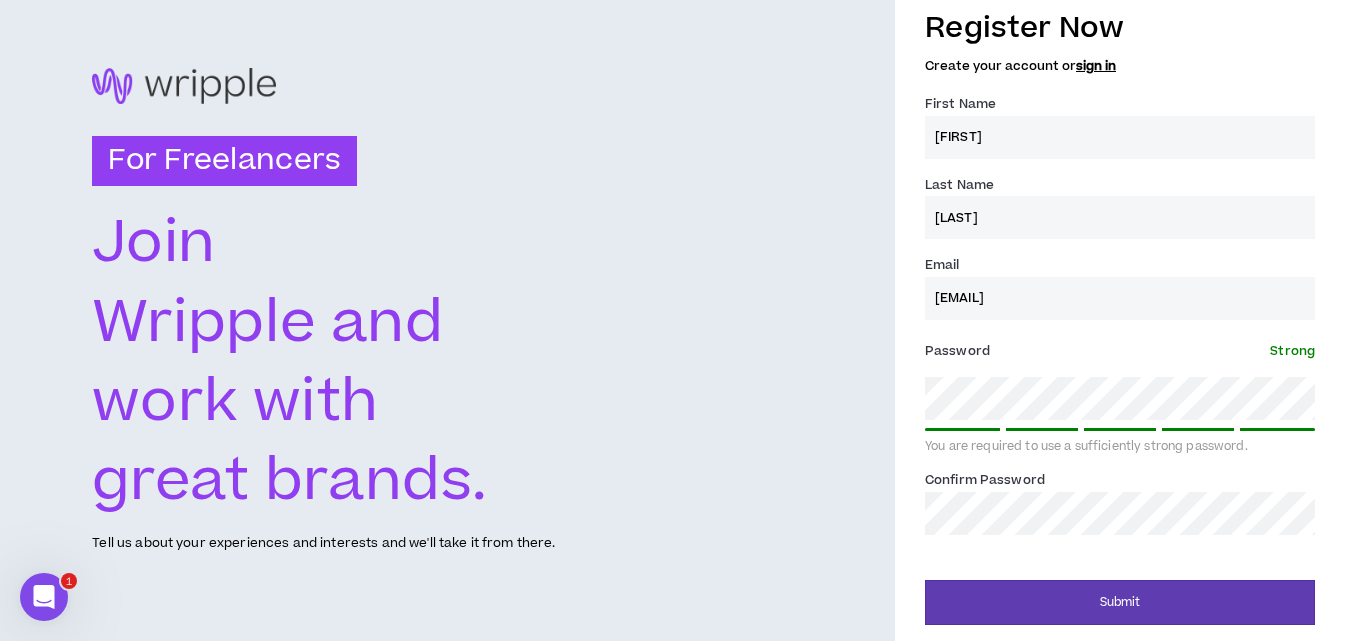click on "Submit" at bounding box center [1120, 602] 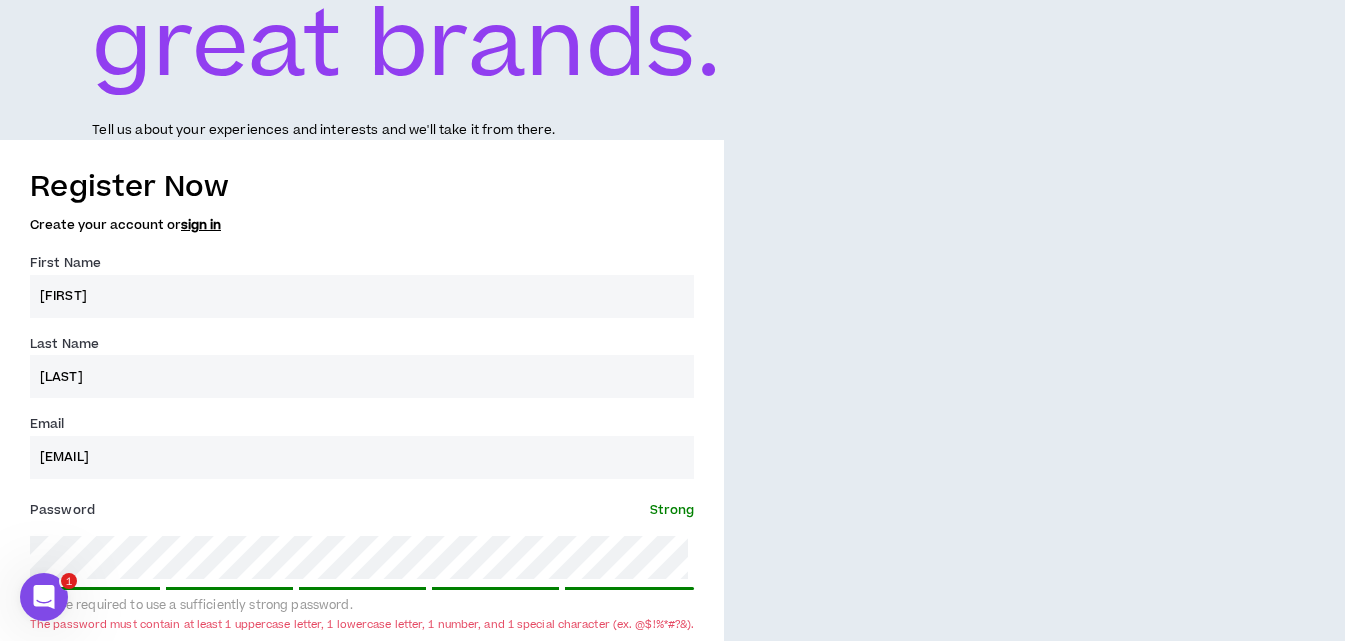 scroll, scrollTop: 716, scrollLeft: 0, axis: vertical 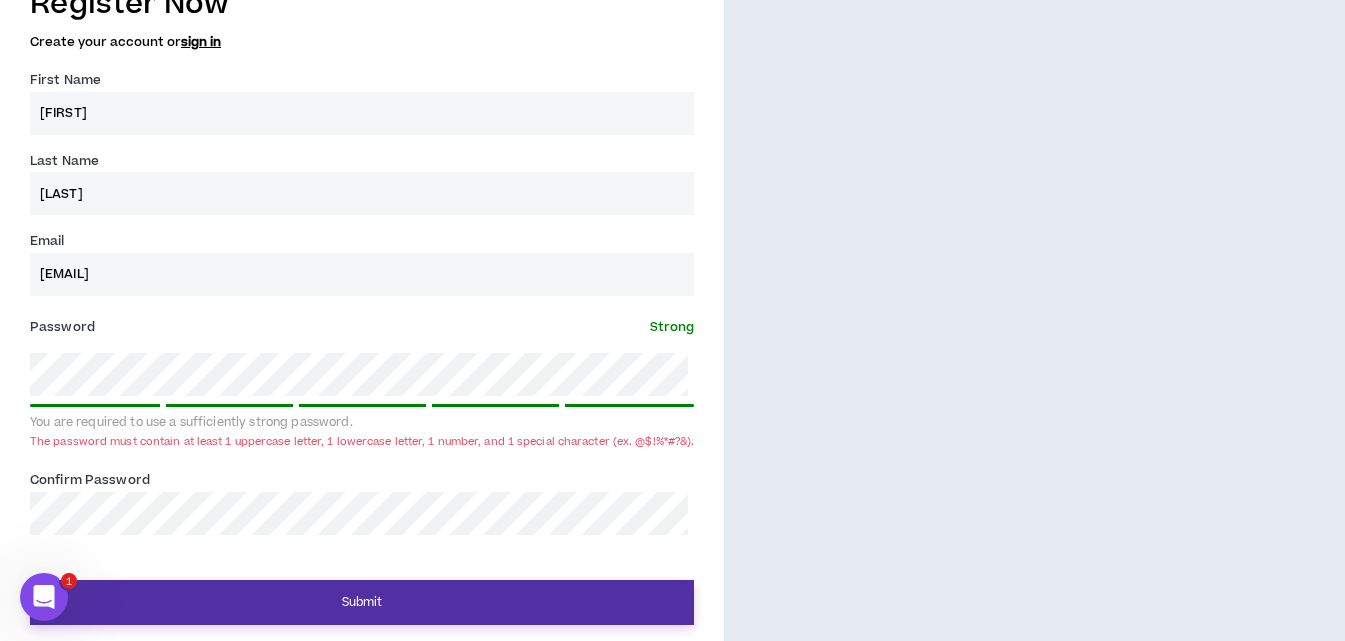 click on "Submit" at bounding box center (362, 602) 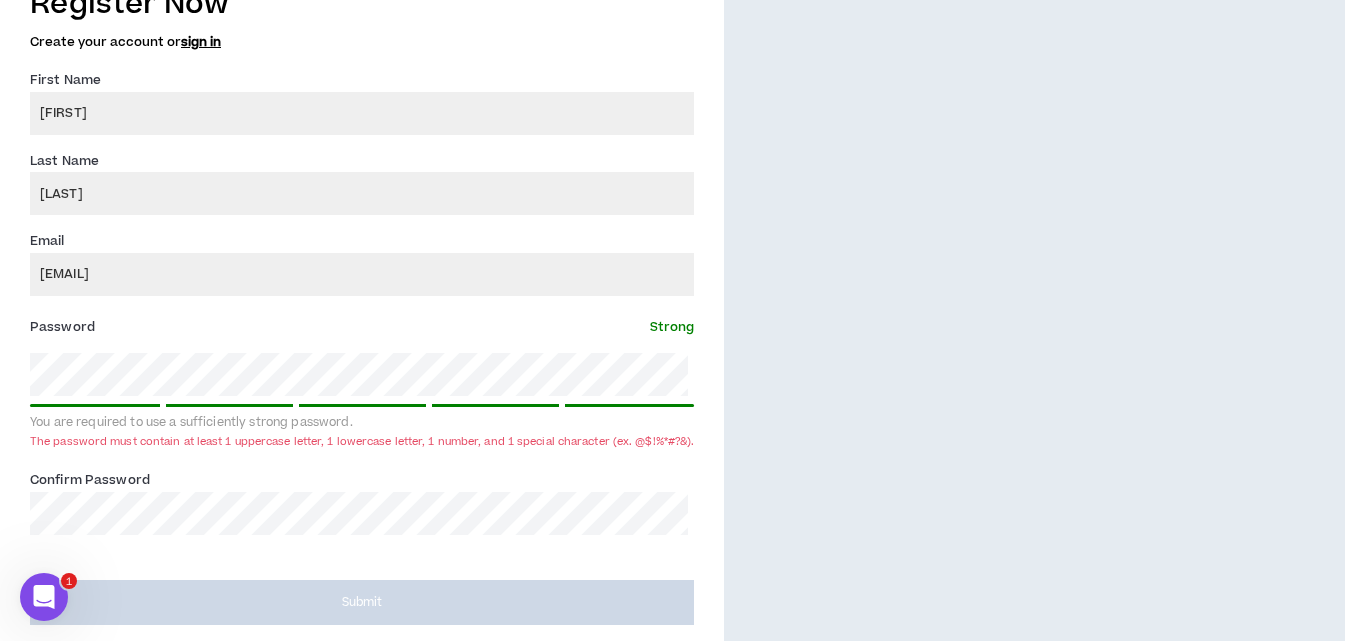 click on "Submit" at bounding box center [362, 602] 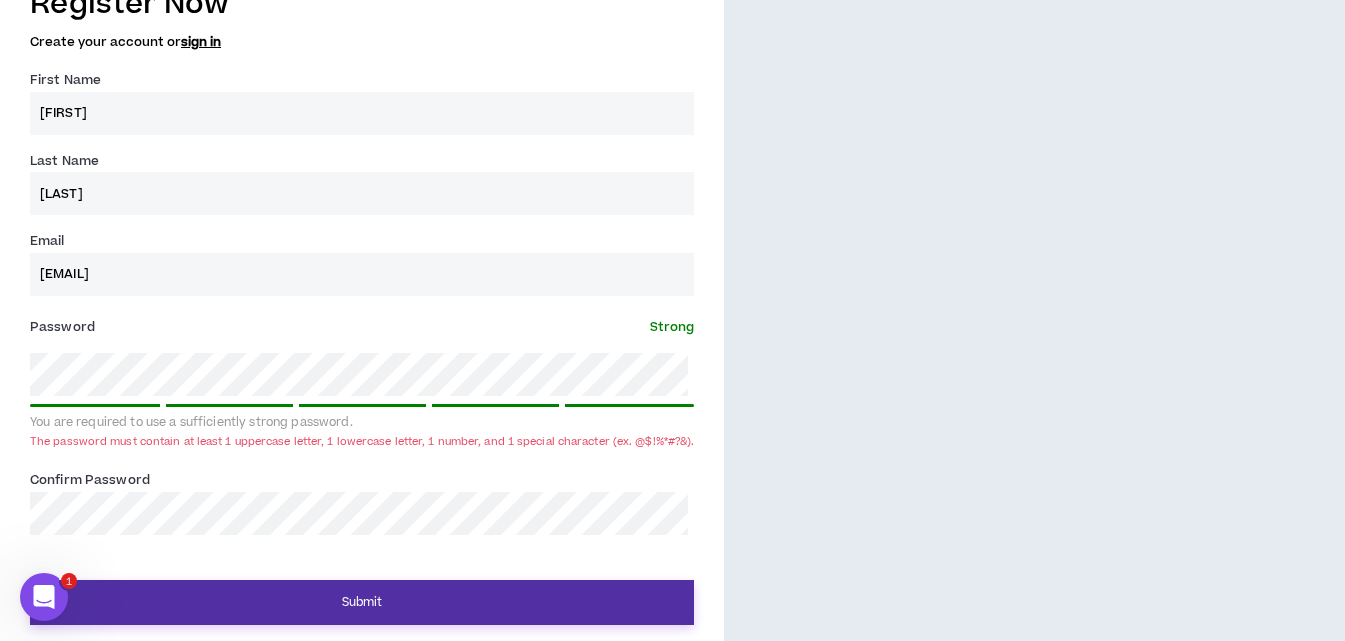 click on "Submit" at bounding box center (362, 602) 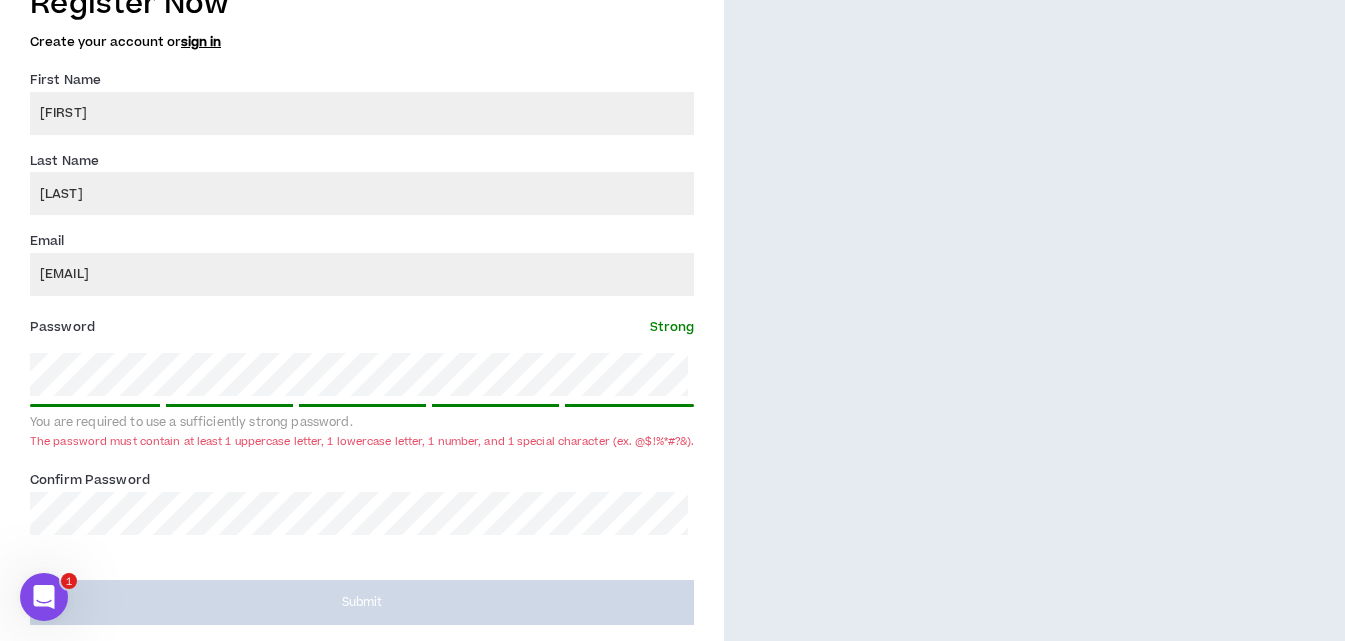 click on "Submit" at bounding box center [362, 602] 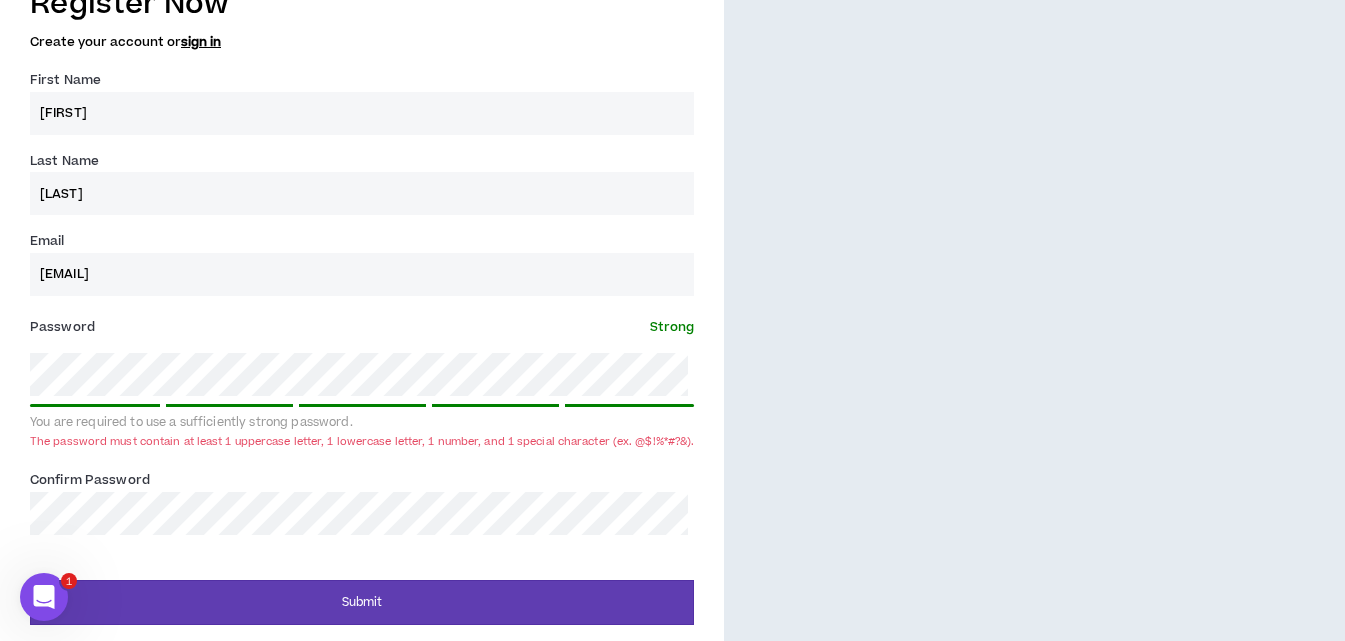 click on "Strong" at bounding box center [672, 327] 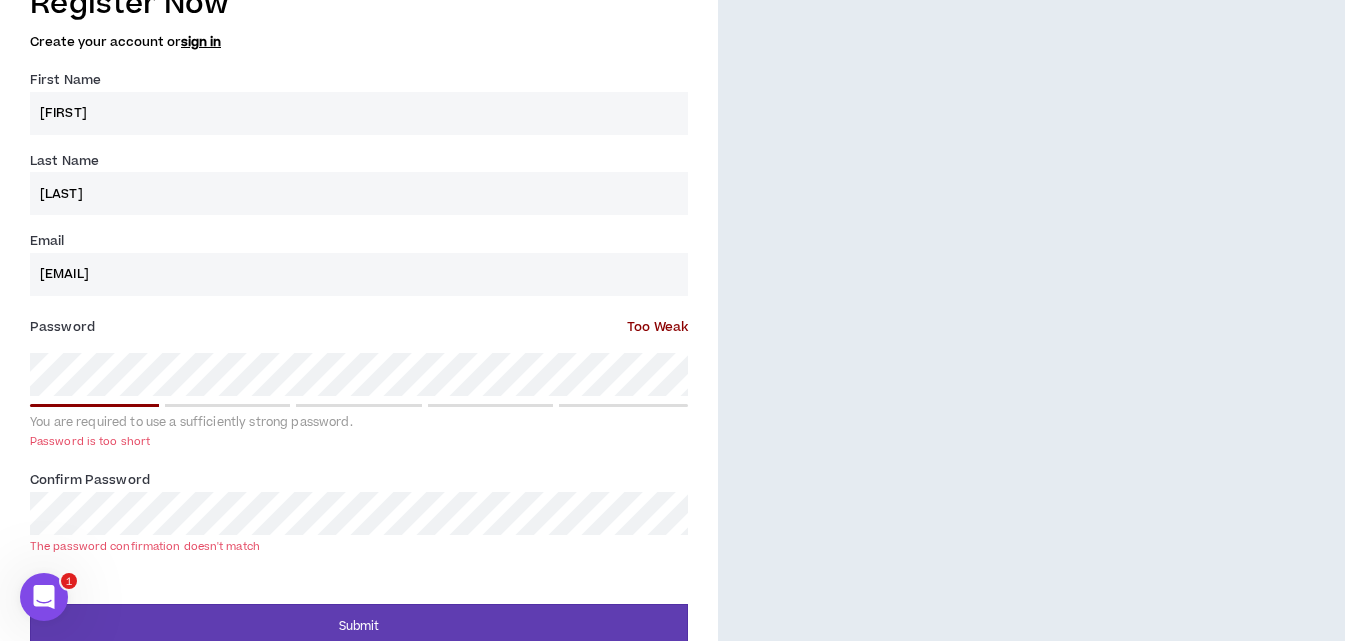 scroll, scrollTop: 43, scrollLeft: 0, axis: vertical 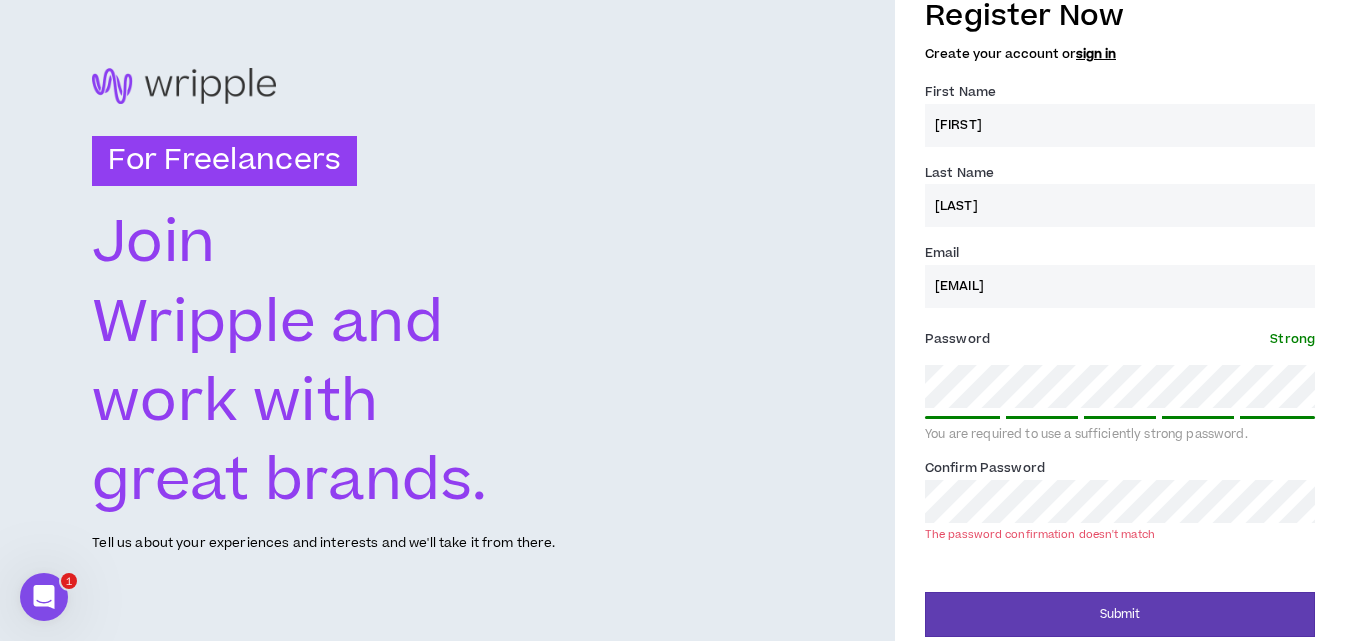 click on "For Freelancers Join Wripple and work with great brands. Tell us about your experiences and interests and we'll take it from there. Register Now Create your account or  sign in First Name  * Saqib Last Name  * Bin Javaid Email  * artiqubesolutions@gmail.com Password  * Strong You are required to use a sufficiently strong password. Confirm Password  * The password confirmation doesn't match Submit" at bounding box center [672, 311] 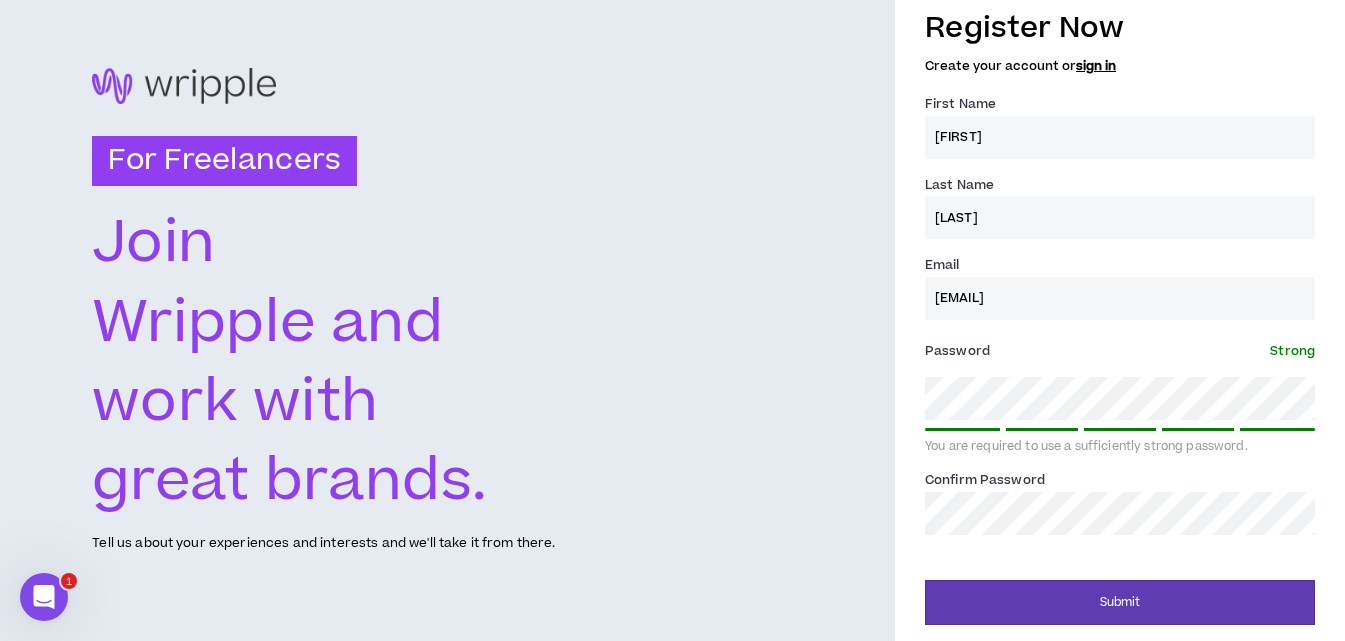 scroll, scrollTop: 19, scrollLeft: 0, axis: vertical 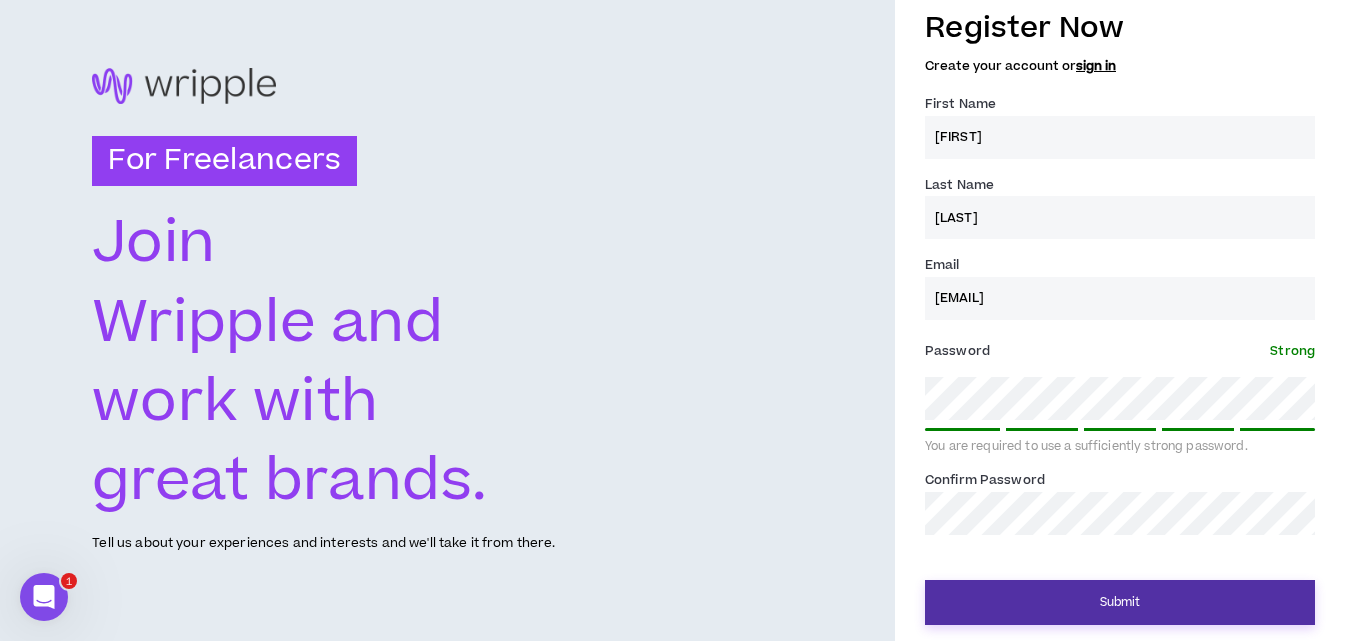 click on "Submit" at bounding box center (1120, 602) 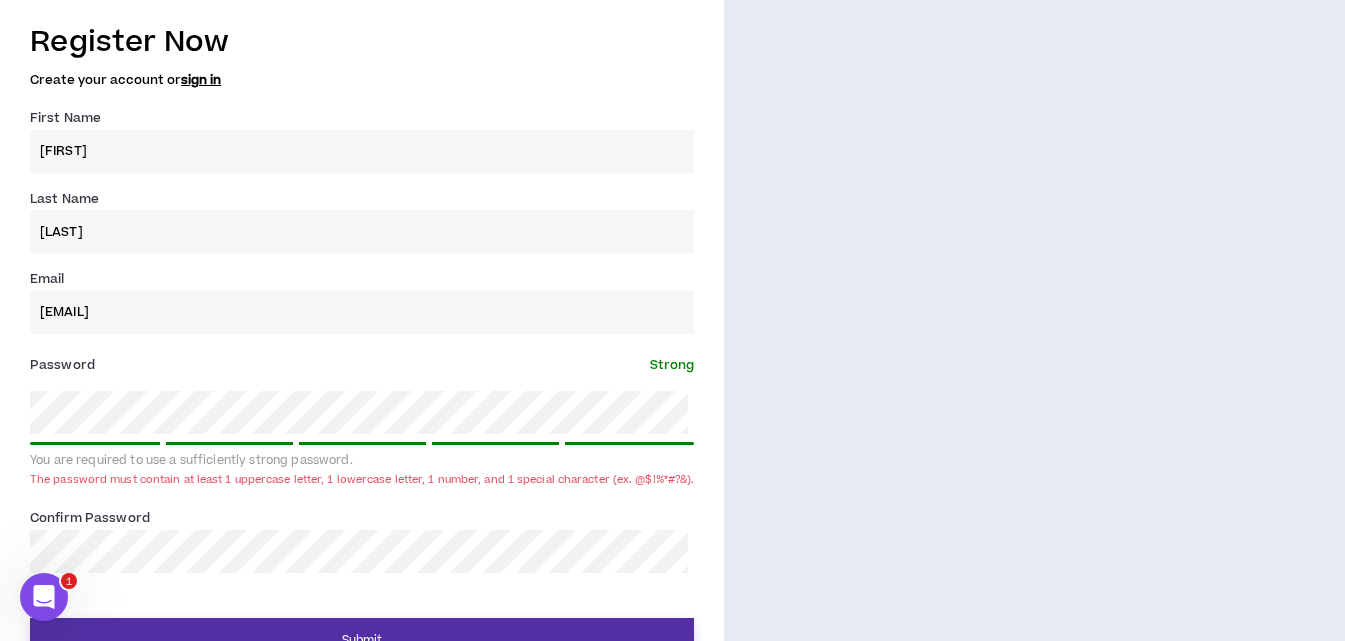 scroll, scrollTop: 716, scrollLeft: 0, axis: vertical 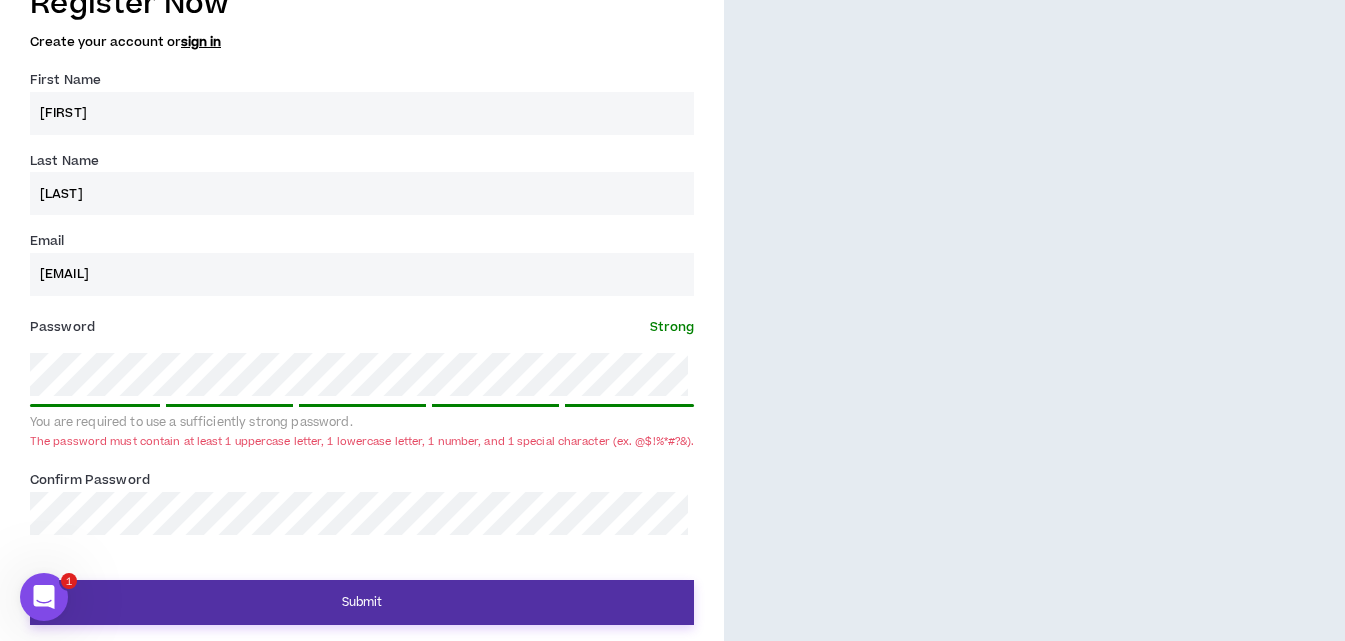 click on "Submit" at bounding box center (362, 602) 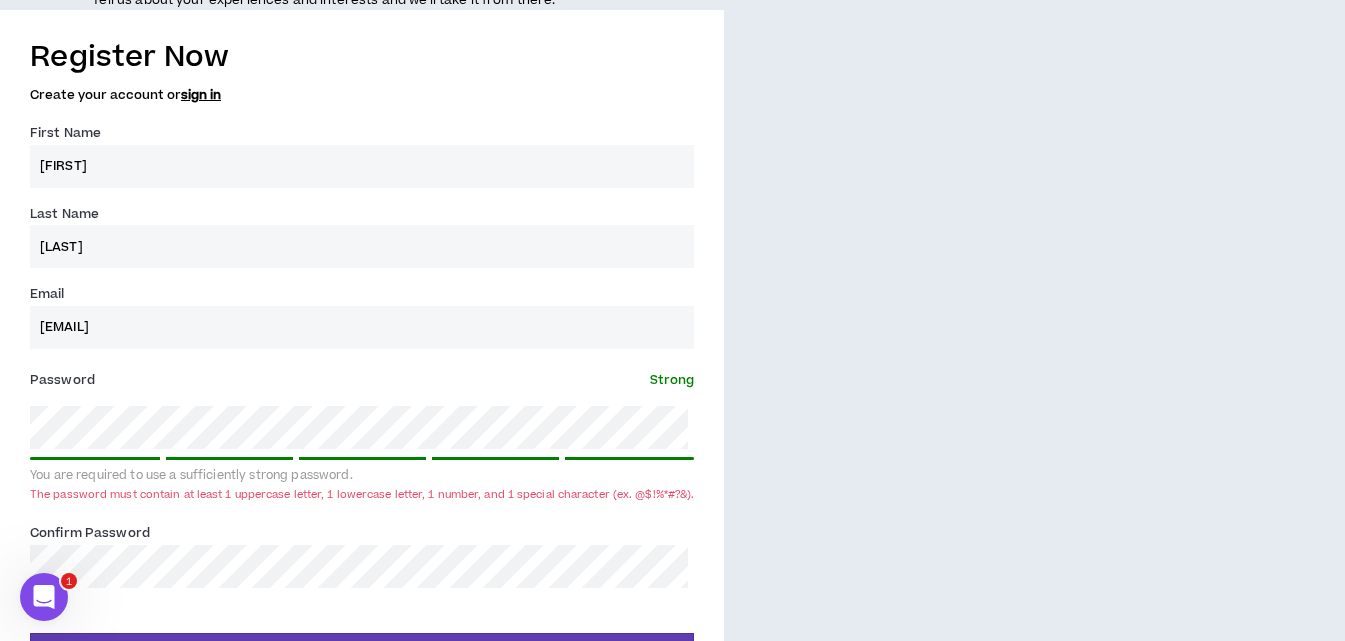 scroll, scrollTop: 616, scrollLeft: 0, axis: vertical 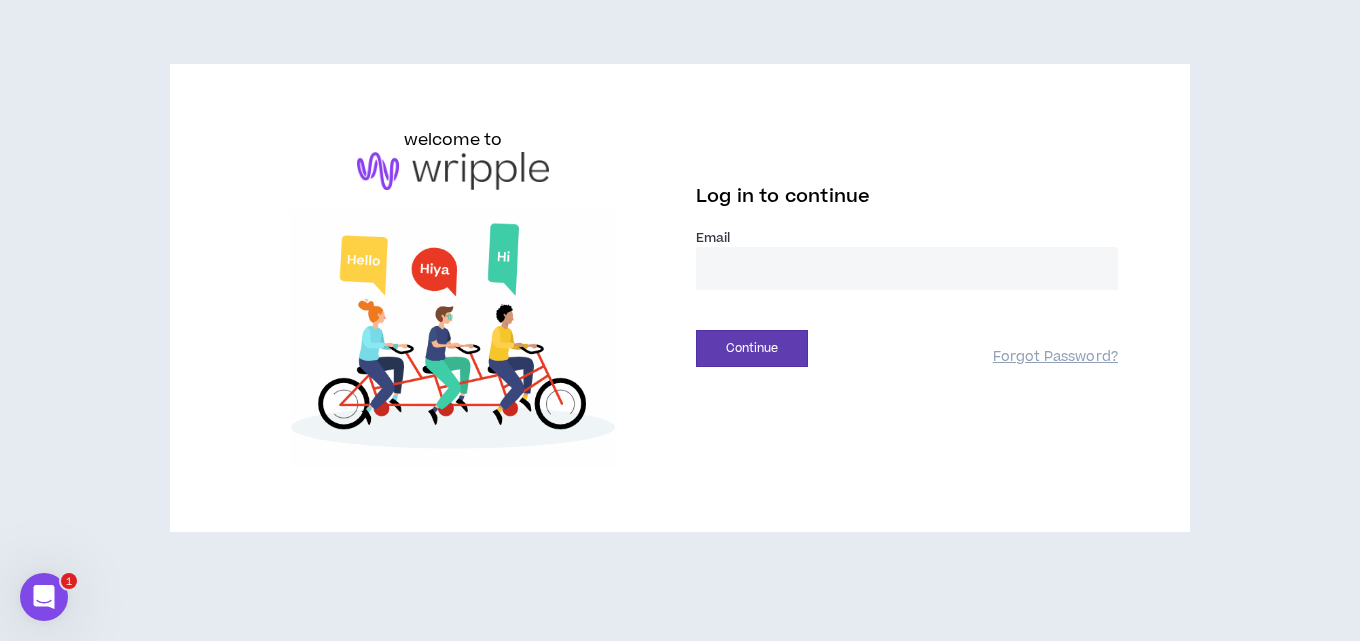 click at bounding box center [907, 268] 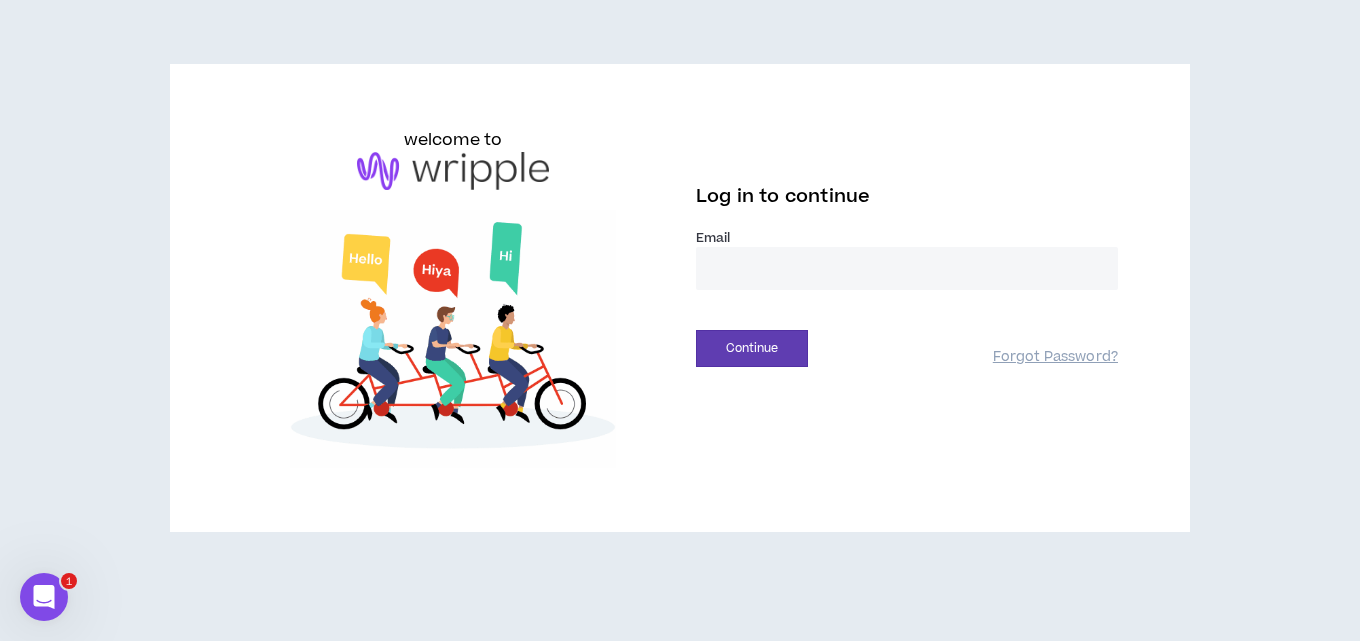 type on "**********" 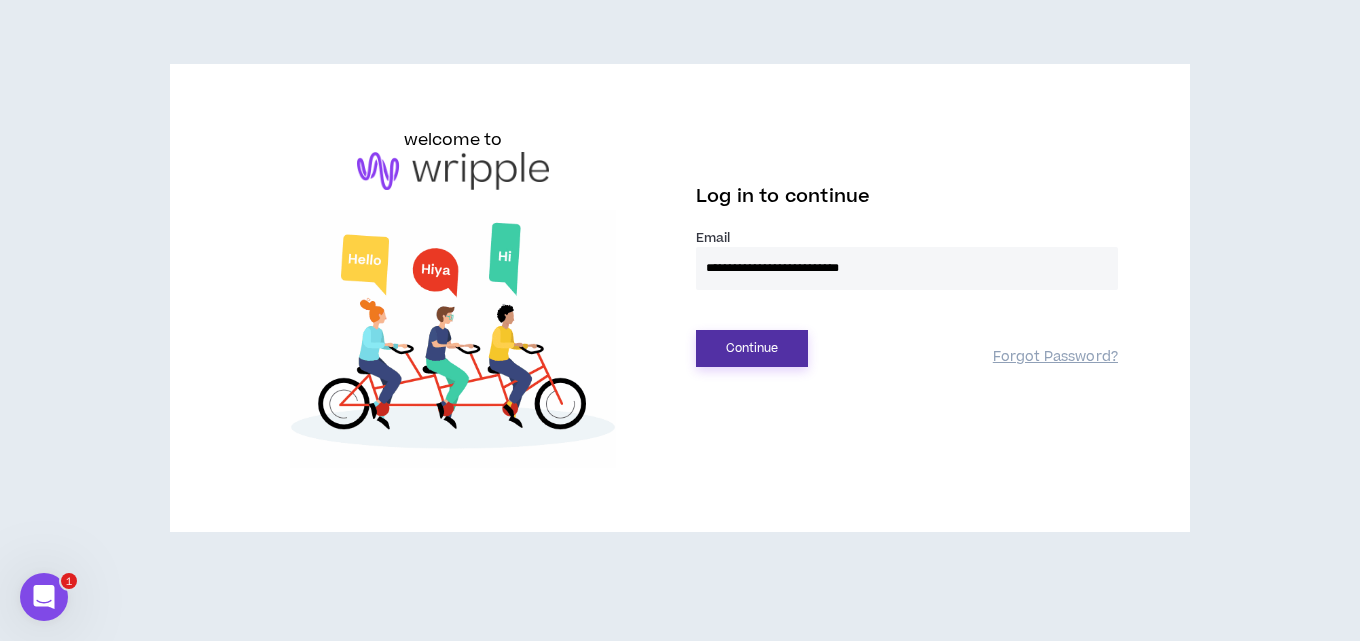 click on "Continue" at bounding box center [752, 348] 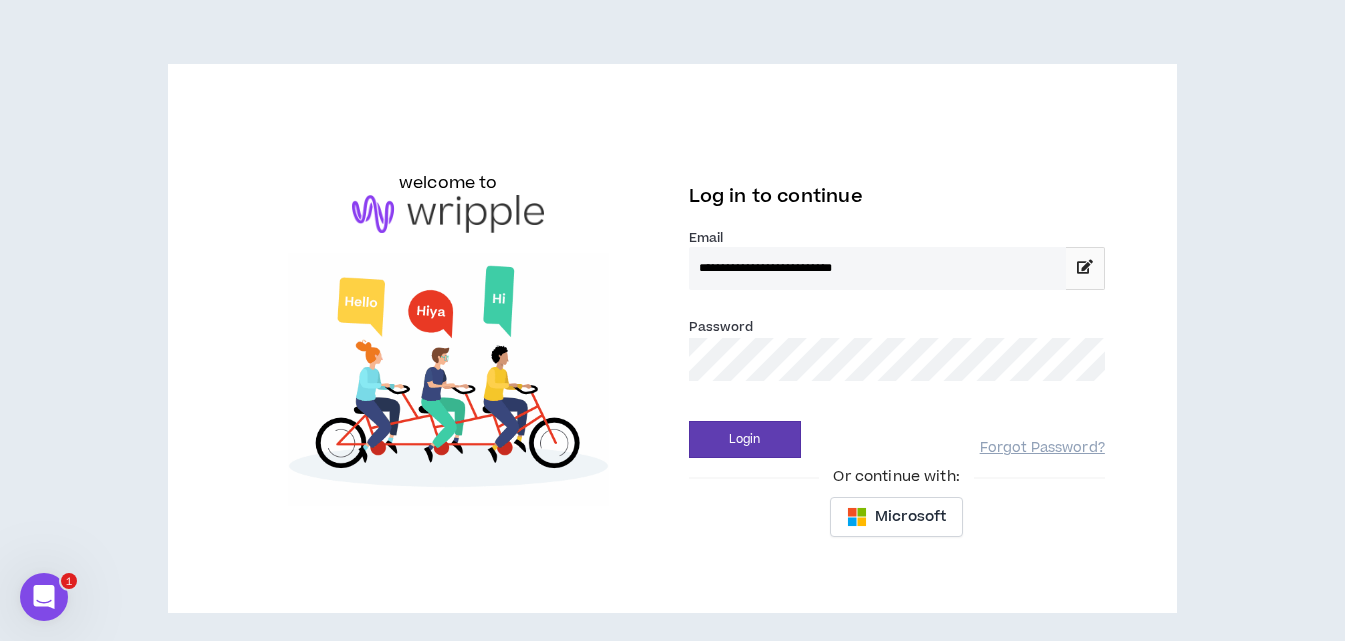 click on "**********" at bounding box center (672, 338) 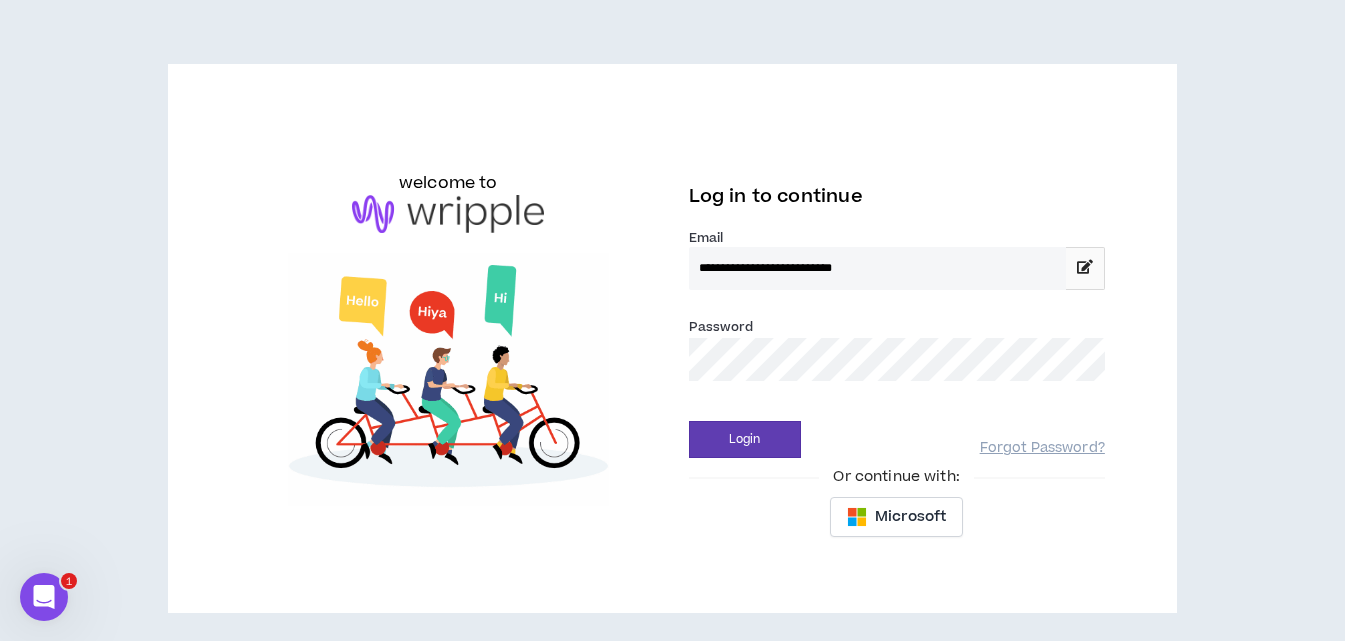 click on "Login" at bounding box center [745, 439] 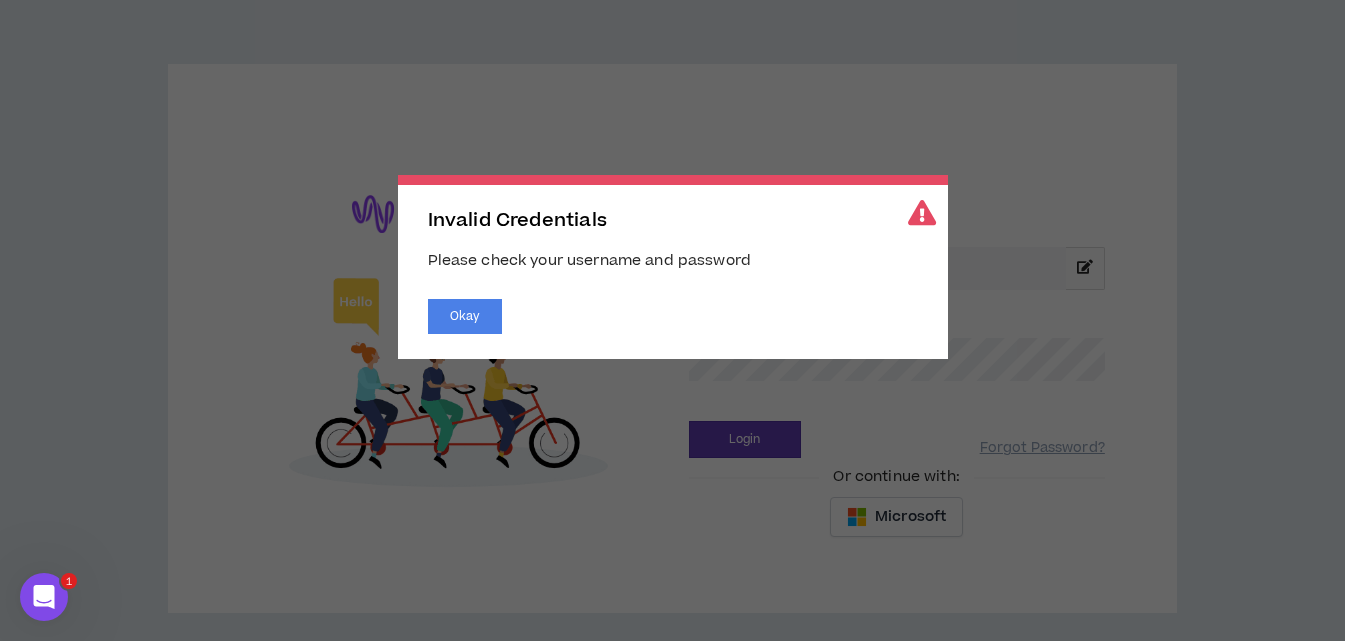 click on "Invalid Credentials Please check your username and password Okay" at bounding box center (673, 267) 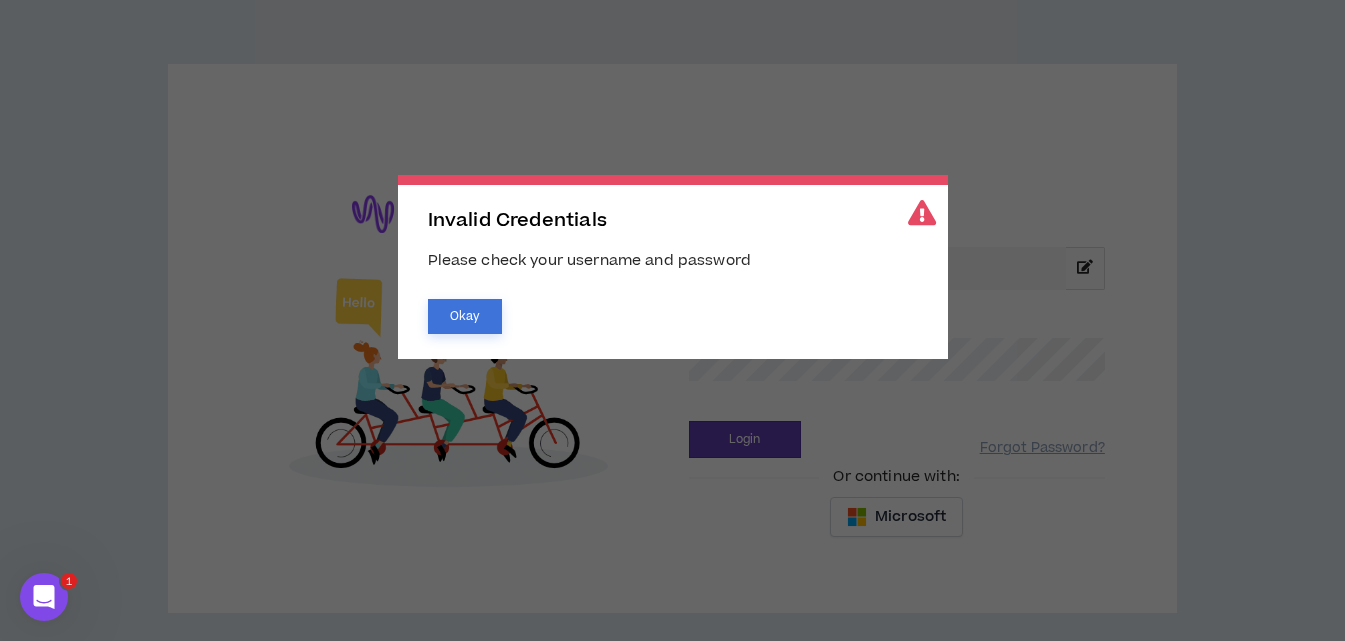click on "Okay" at bounding box center (465, 316) 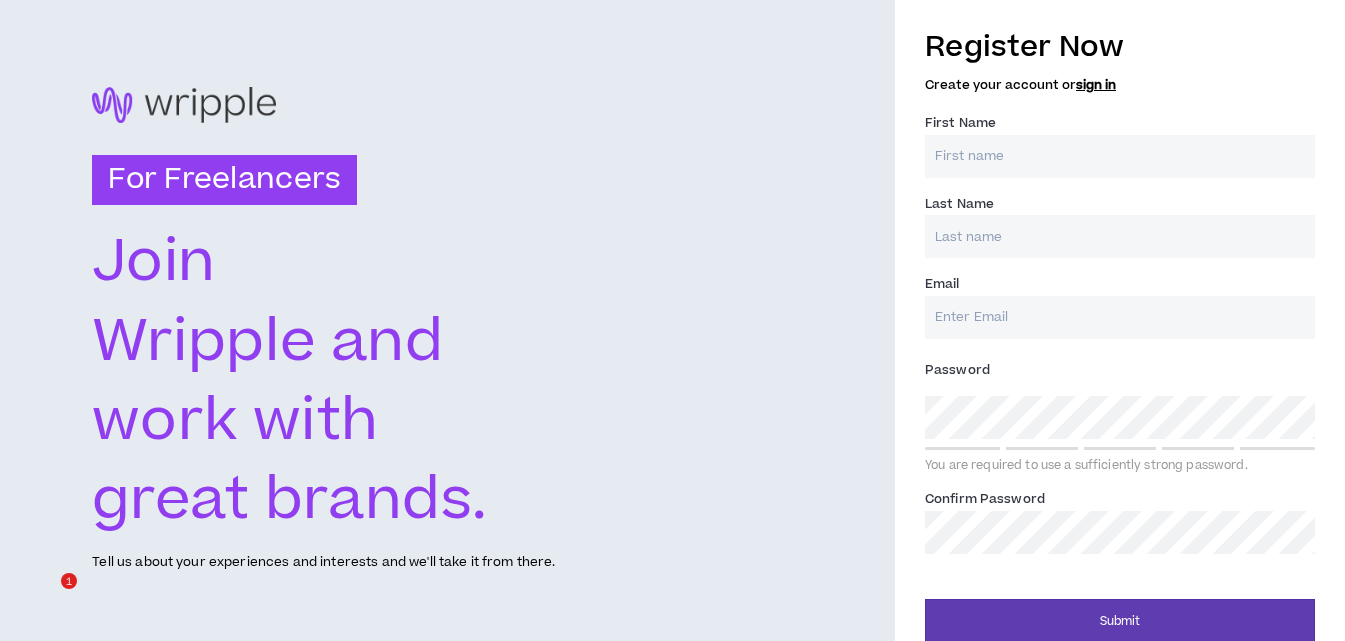scroll, scrollTop: 0, scrollLeft: 0, axis: both 